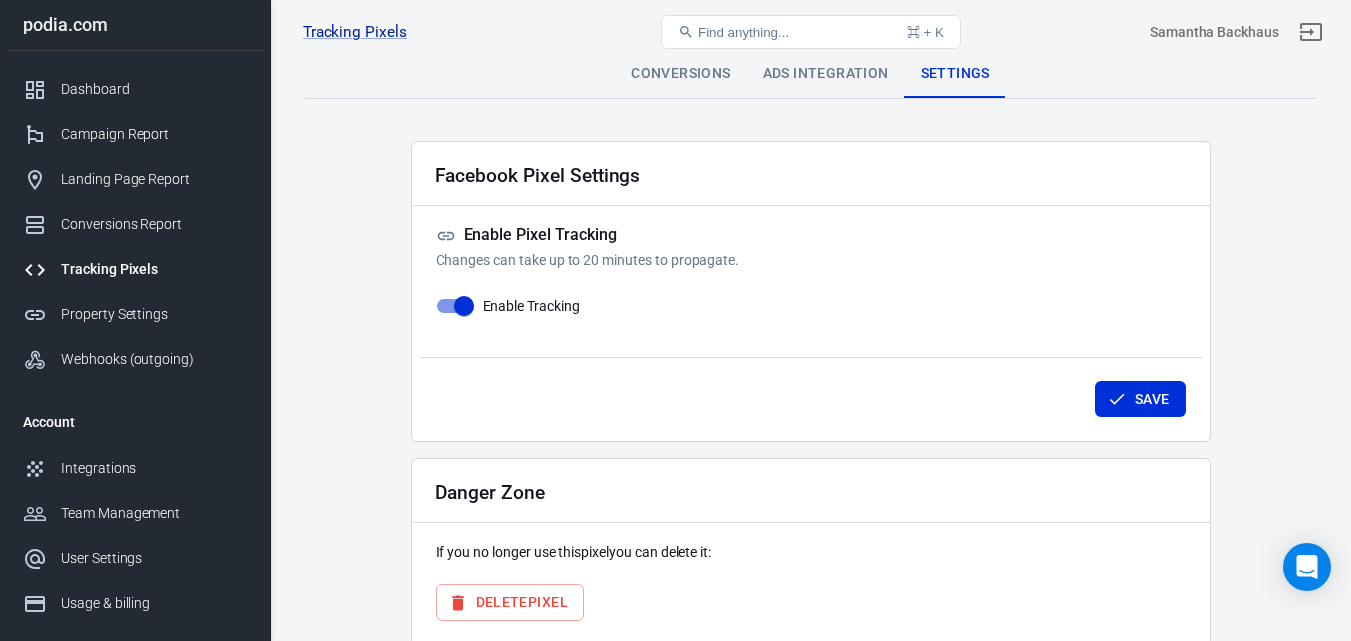 scroll, scrollTop: 0, scrollLeft: 0, axis: both 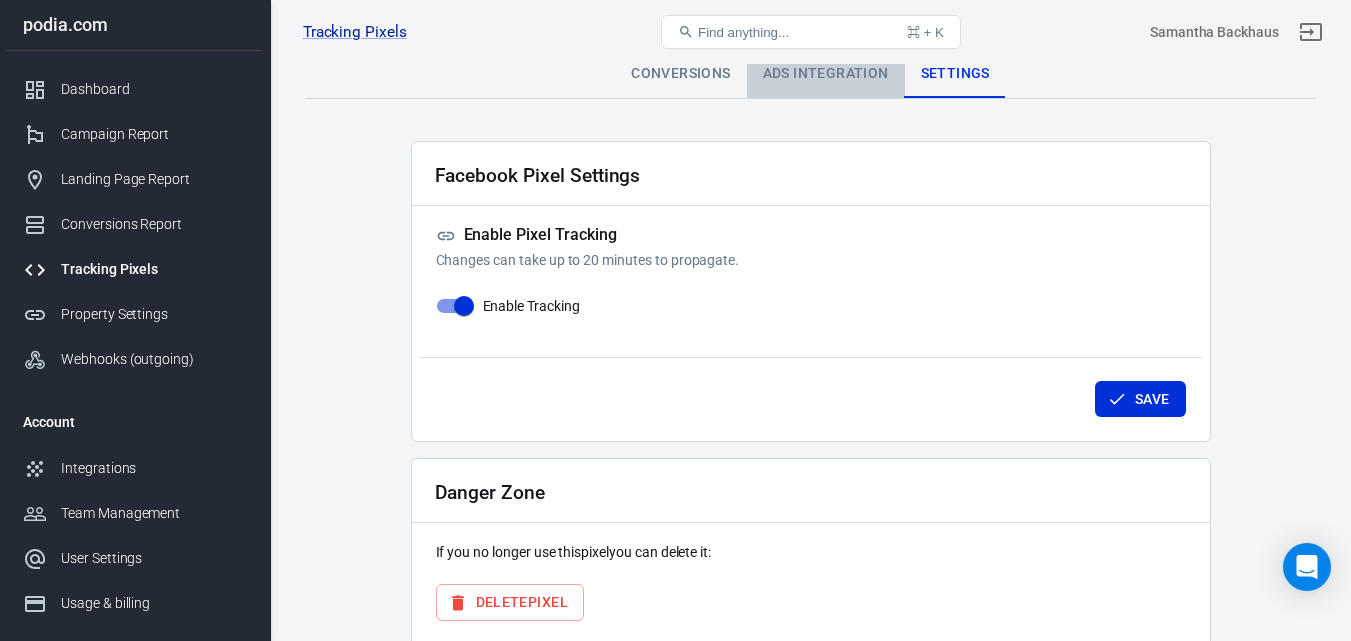 click on "Ads Integration" at bounding box center (826, 74) 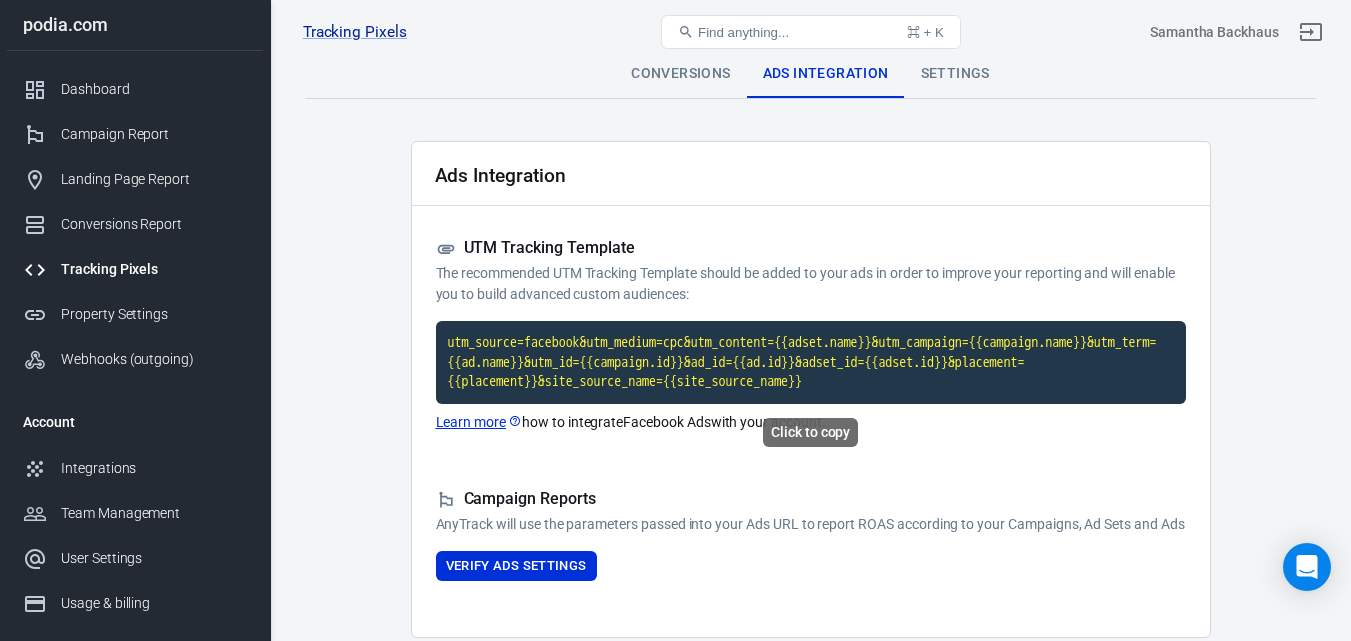 click on "utm_source=facebook&utm_medium=cpc&utm_content={{adset.name}}&utm_campaign={{campaign.name}}&utm_term={{ad.name}}&utm_id={{campaign.id}}&ad_id={{ad.id}}&adset_id={{adset.id}}&placement={{placement}}&site_source_name={{site_source_name}}" at bounding box center (811, 362) 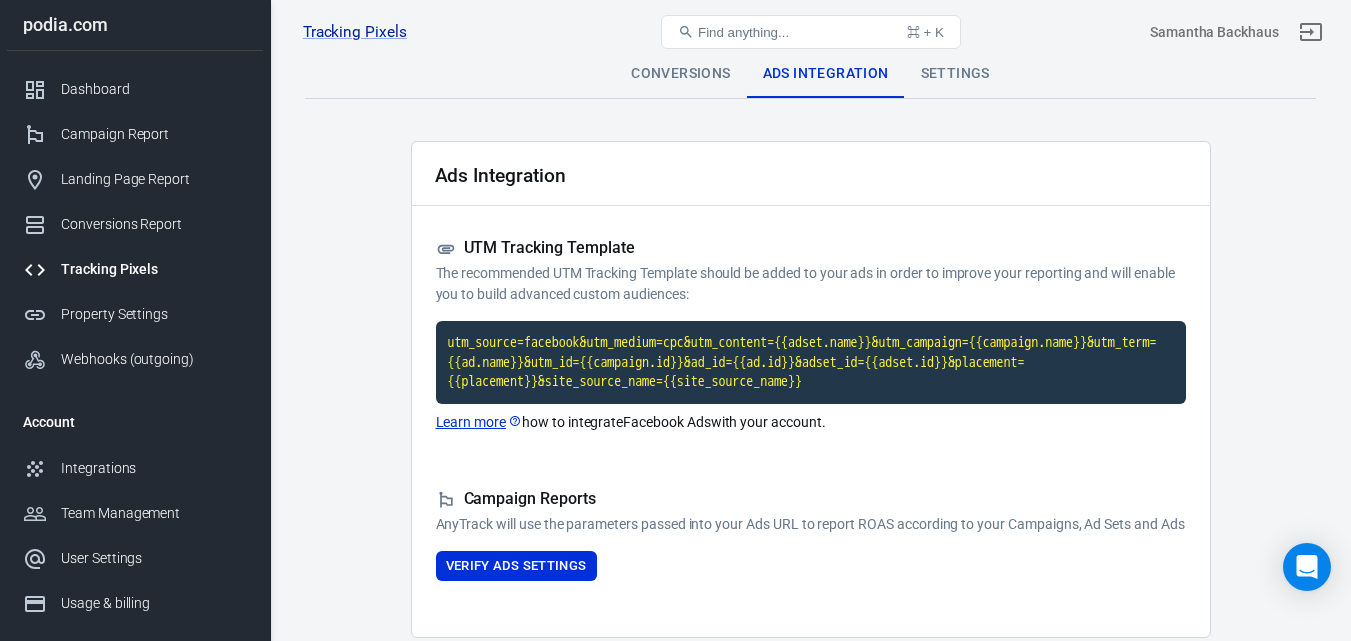 click on "Settings" at bounding box center [955, 74] 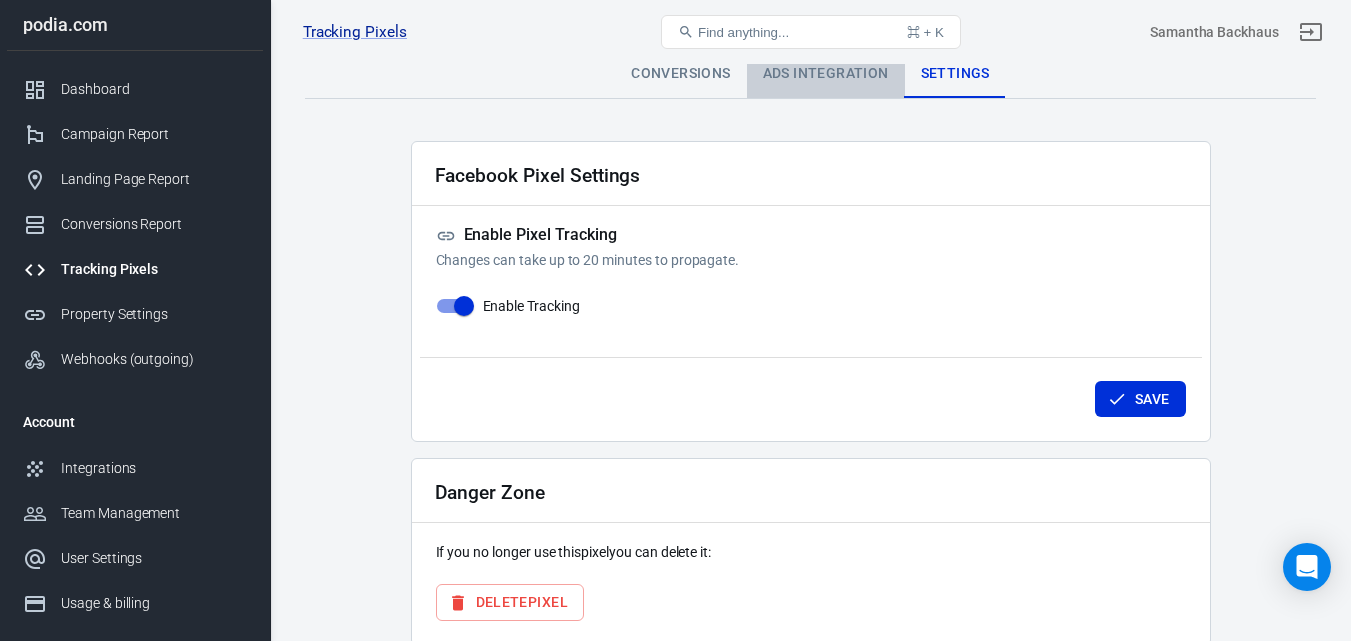 click on "Ads Integration" at bounding box center [826, 74] 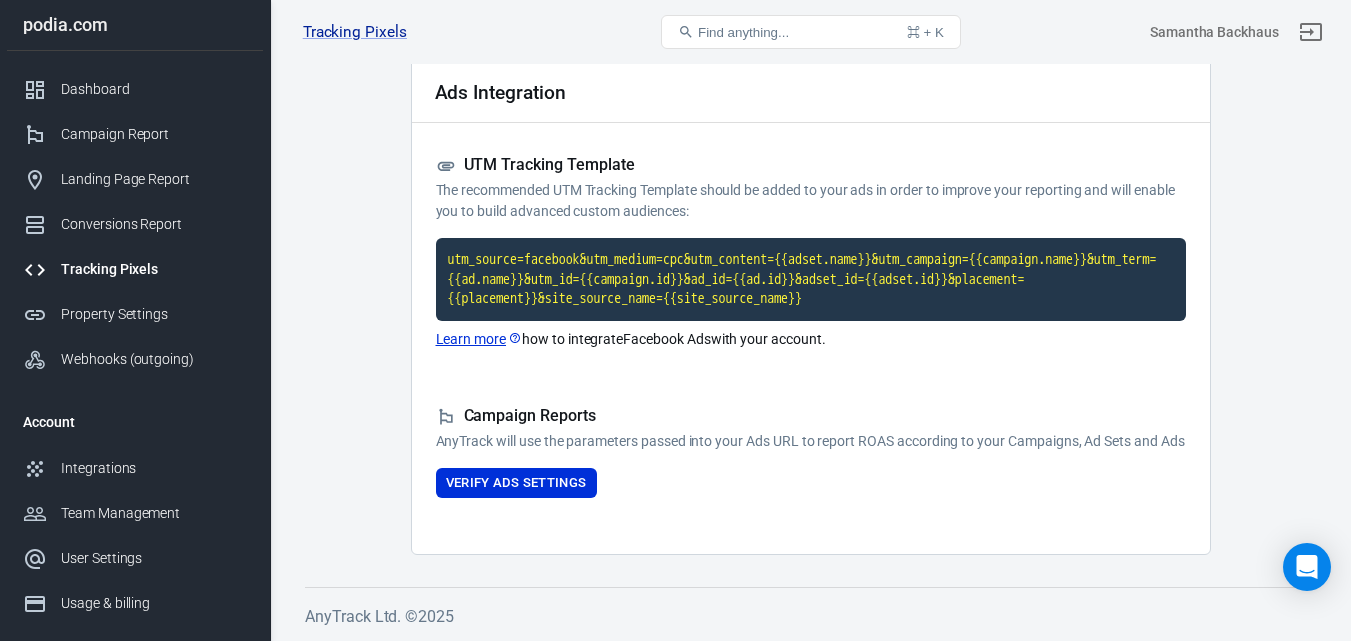 scroll, scrollTop: 104, scrollLeft: 0, axis: vertical 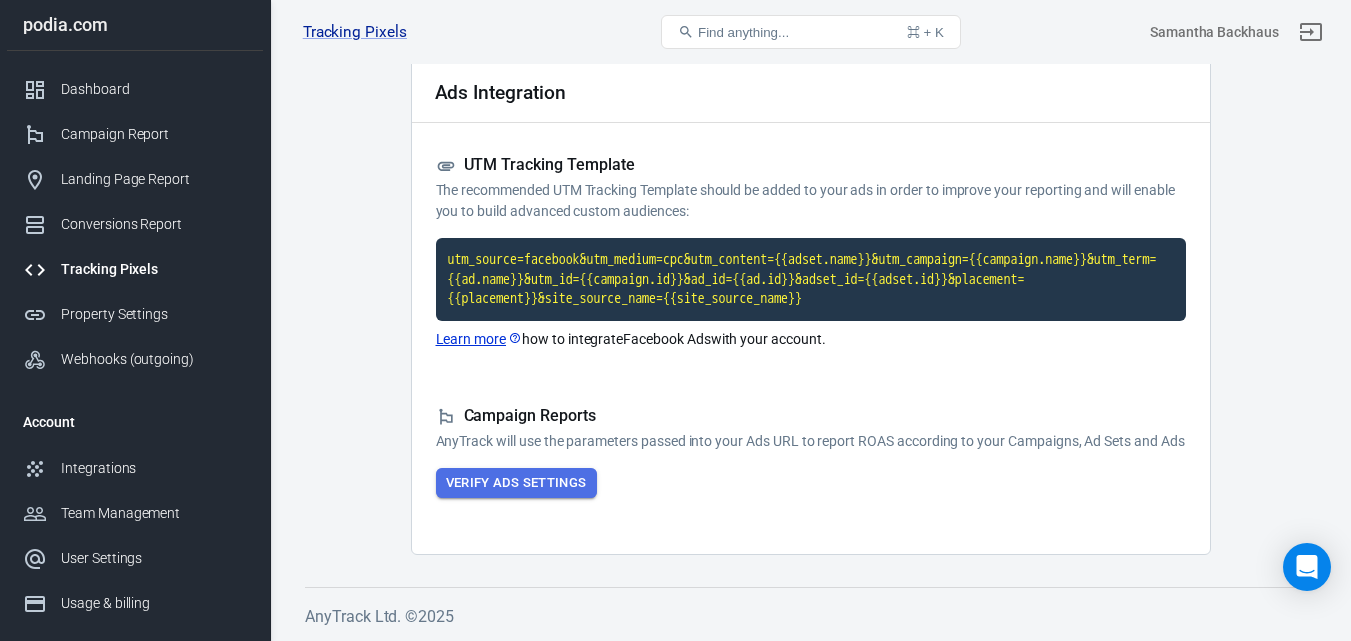 click on "Verify Ads Settings" at bounding box center [516, 483] 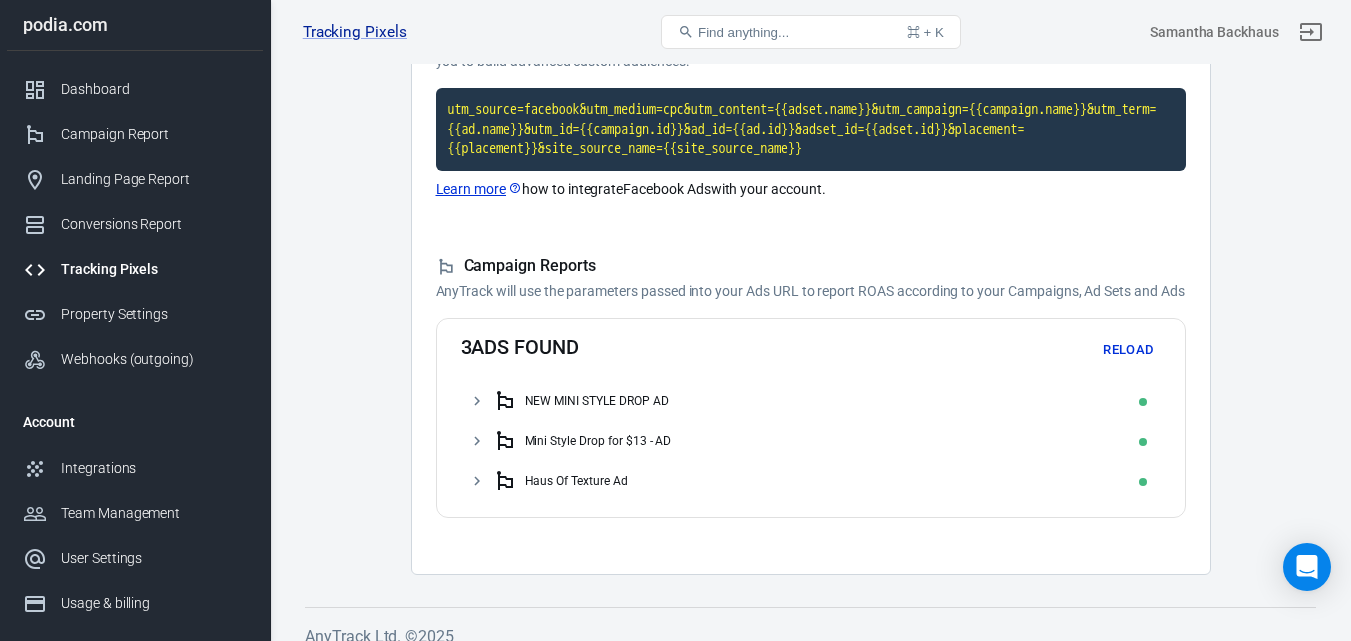 scroll, scrollTop: 237, scrollLeft: 0, axis: vertical 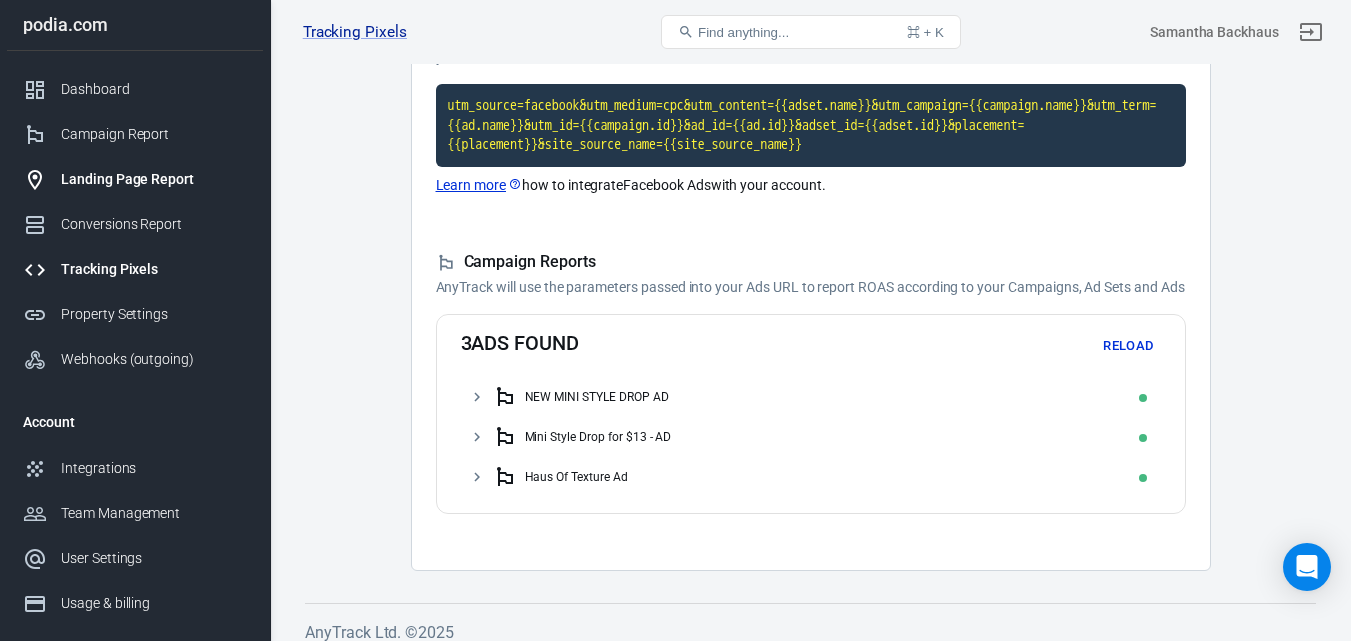 click on "Landing Page Report" at bounding box center (154, 179) 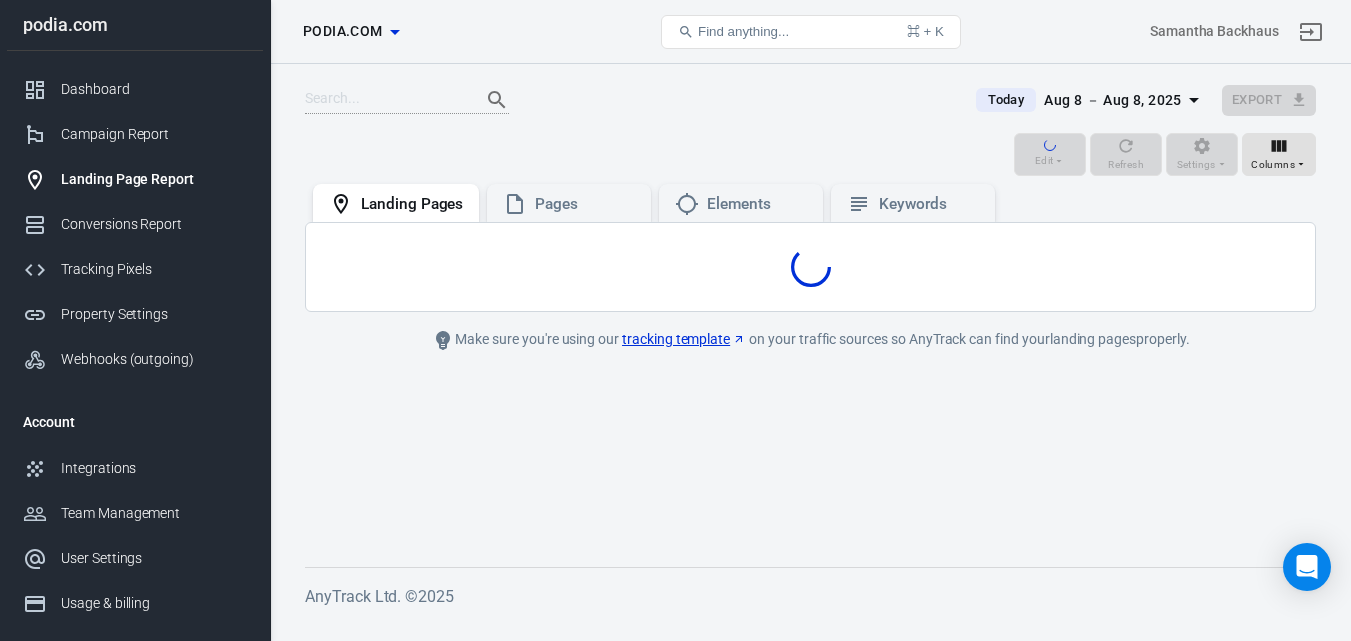 scroll, scrollTop: 0, scrollLeft: 0, axis: both 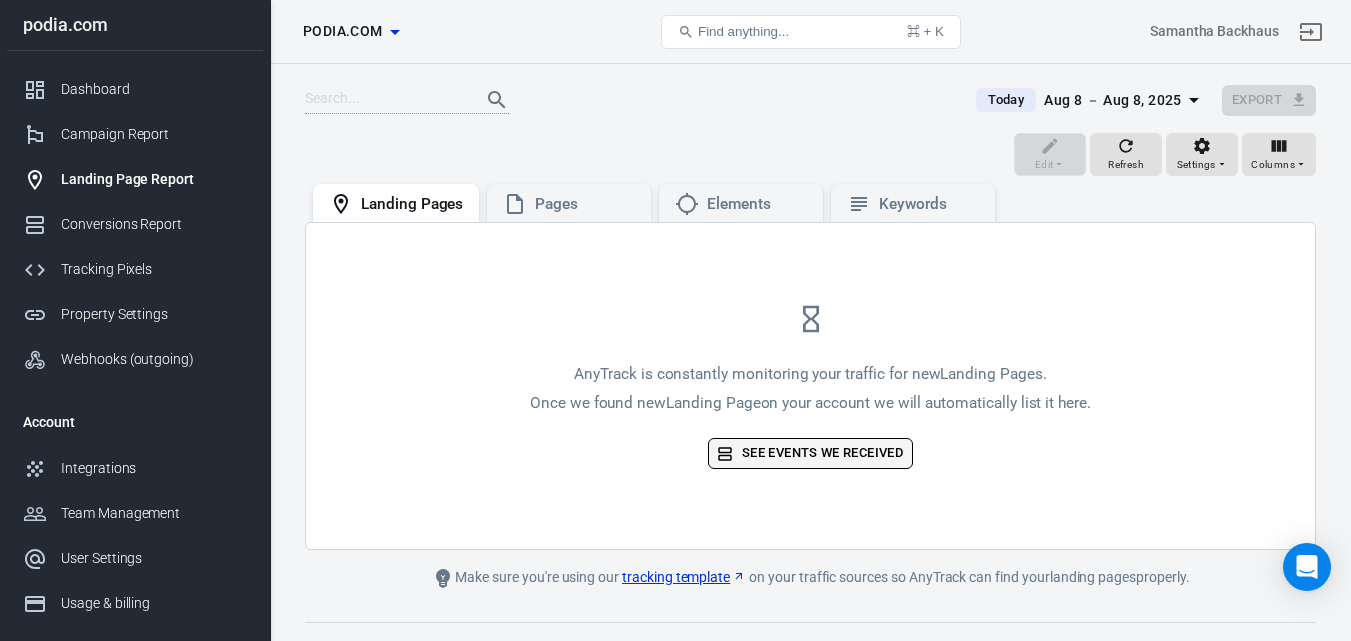 click on "See events we received" at bounding box center [810, 453] 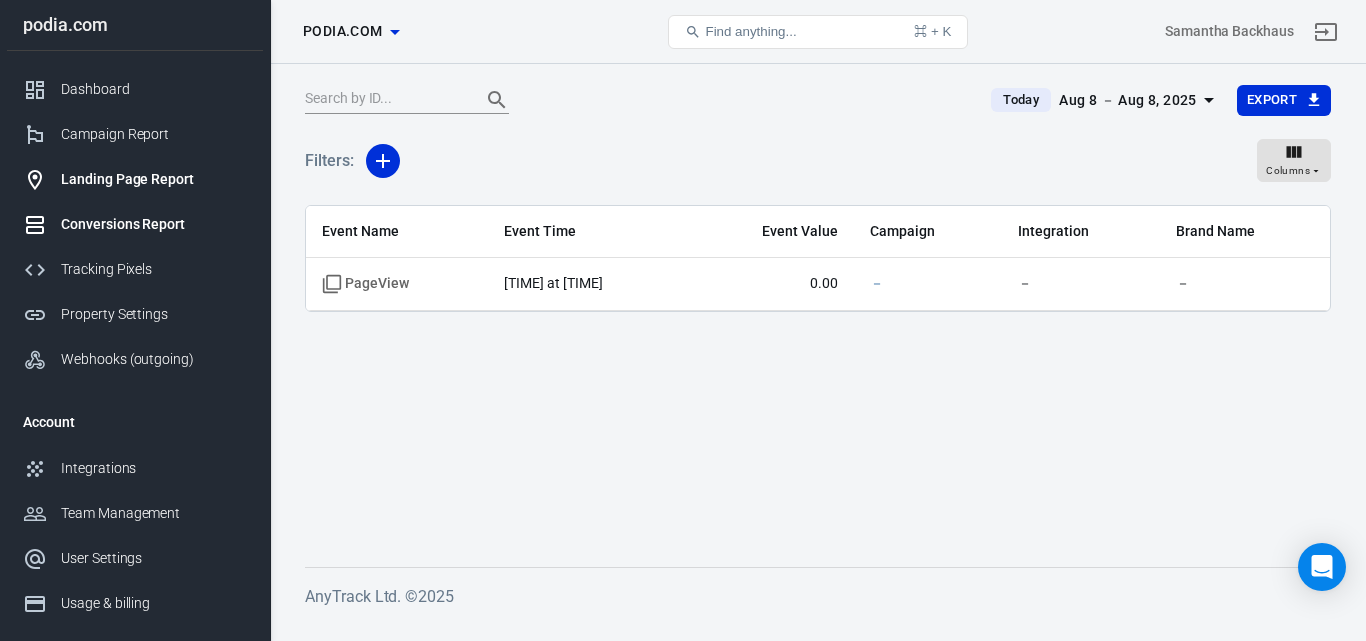 click on "Landing Page Report" at bounding box center (135, 179) 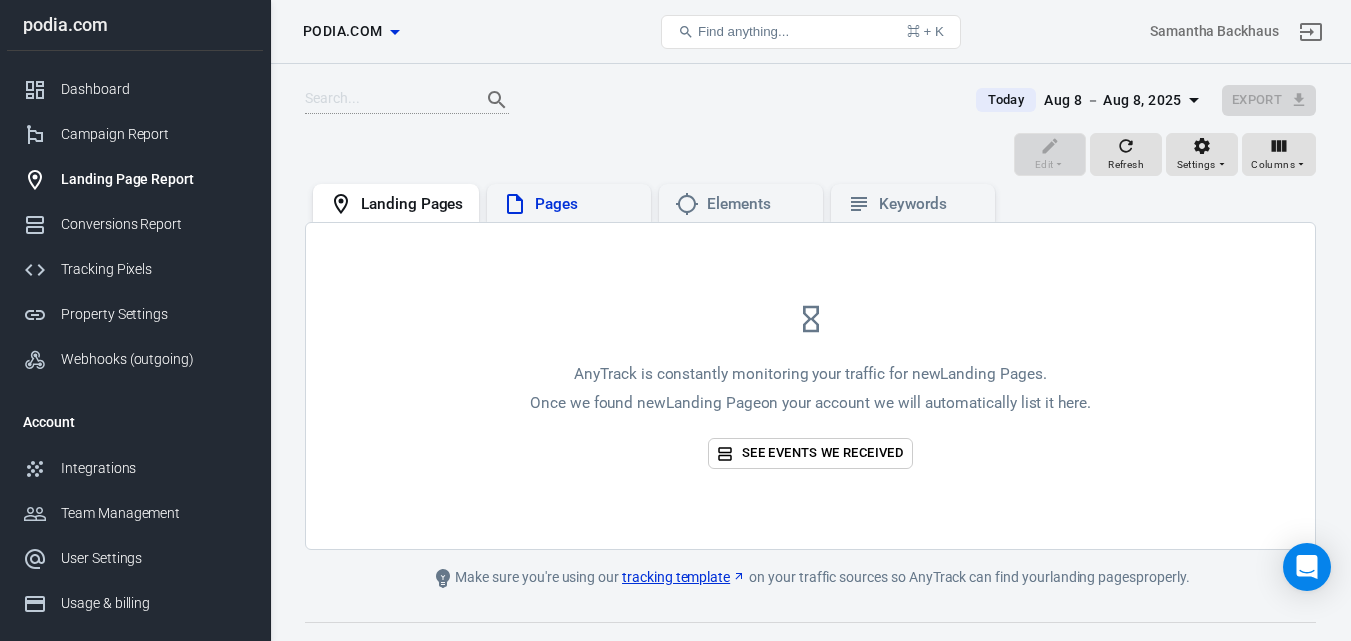click on "Pages" at bounding box center [569, 203] 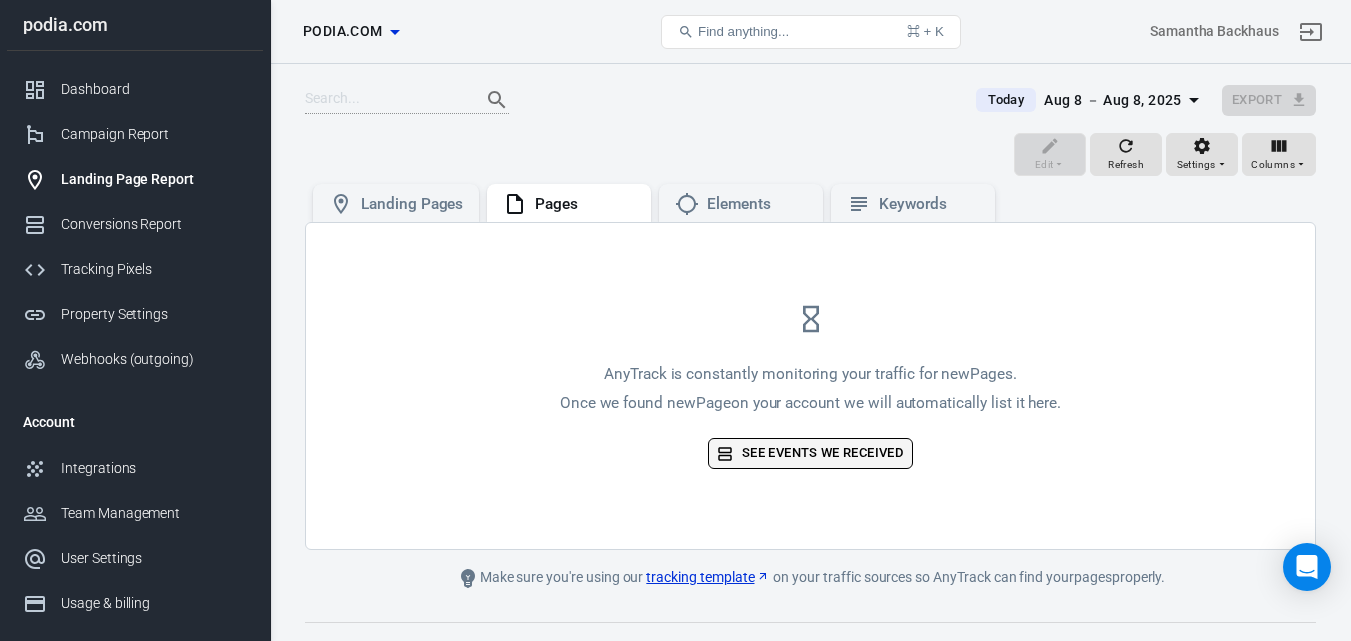 click on "See events we received" at bounding box center (810, 453) 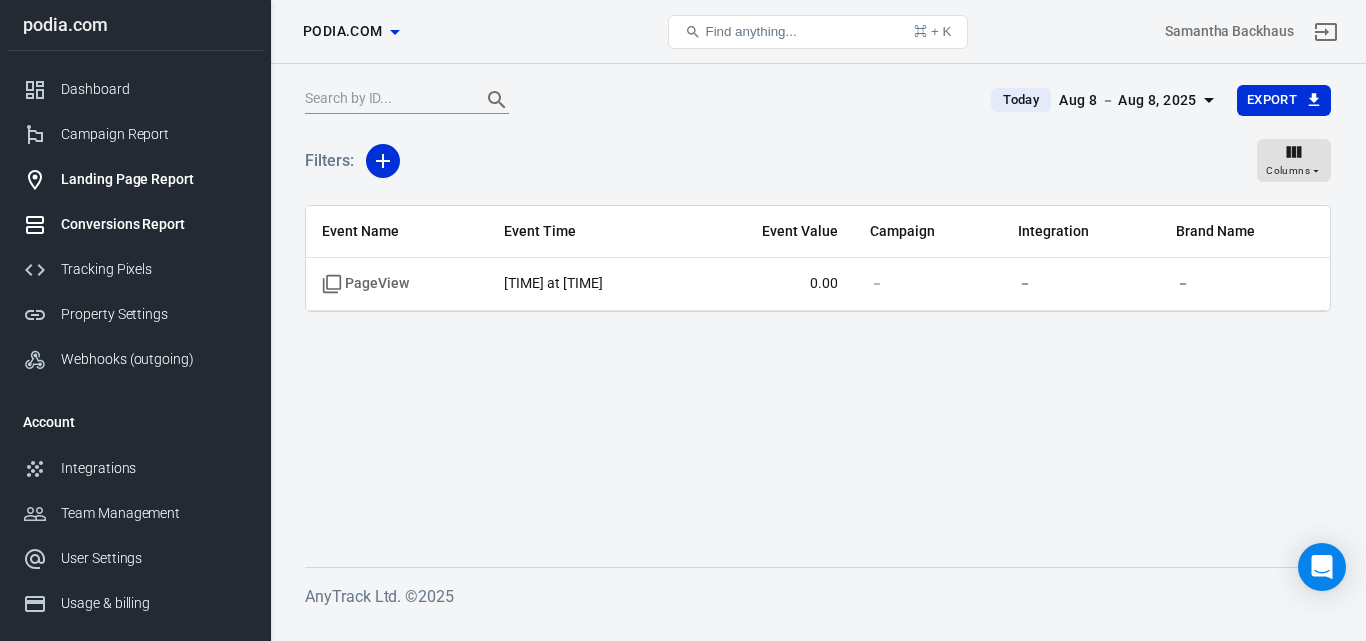 click on "Landing Page Report" at bounding box center (154, 179) 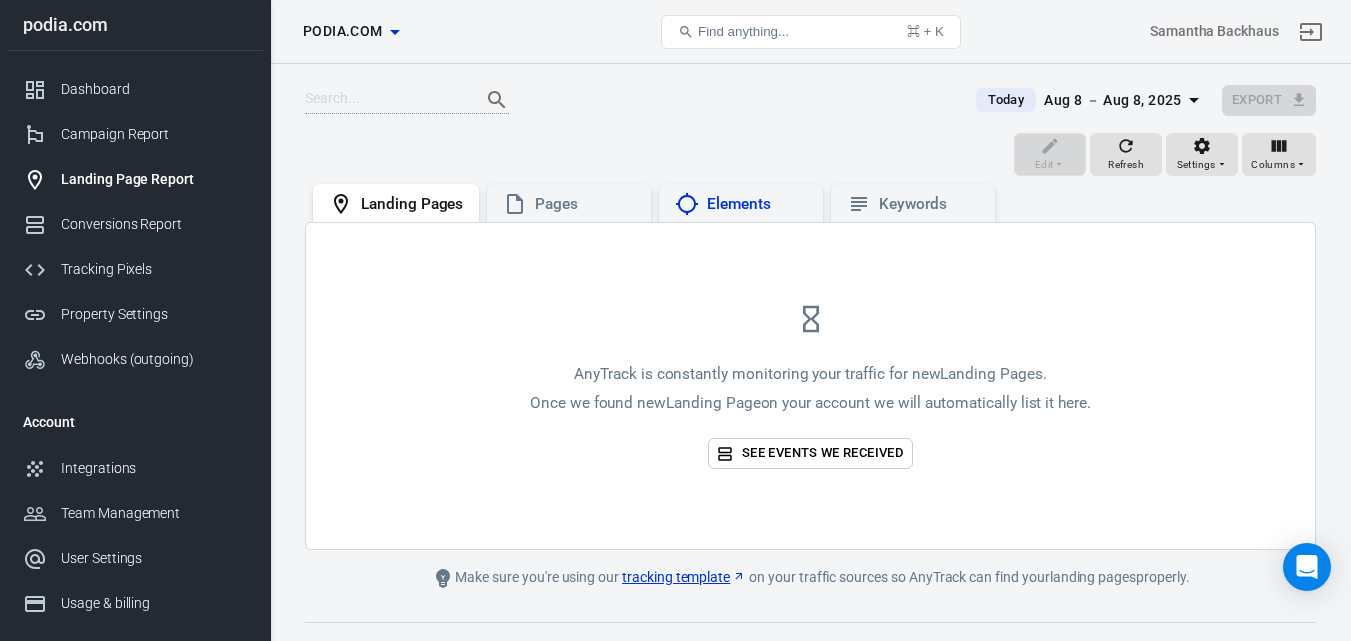 click on "Elements" at bounding box center (757, 204) 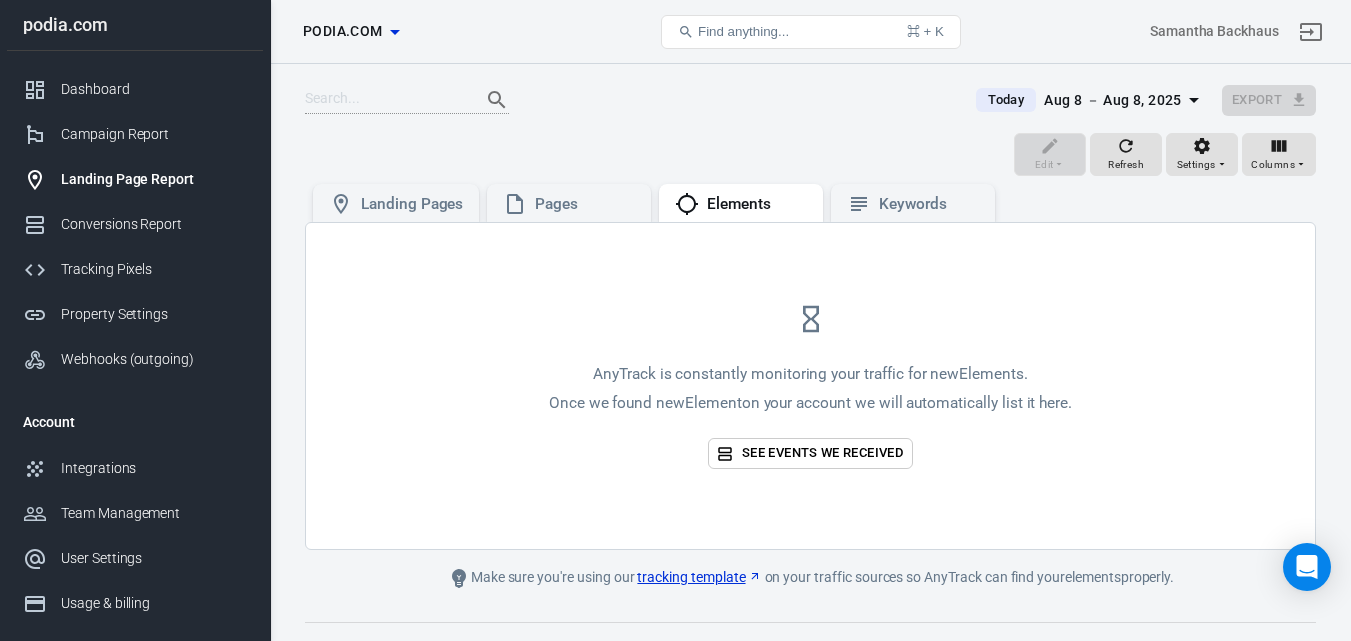 click on "Once we found new  Element  on your account we will automatically list it here." at bounding box center [810, 403] 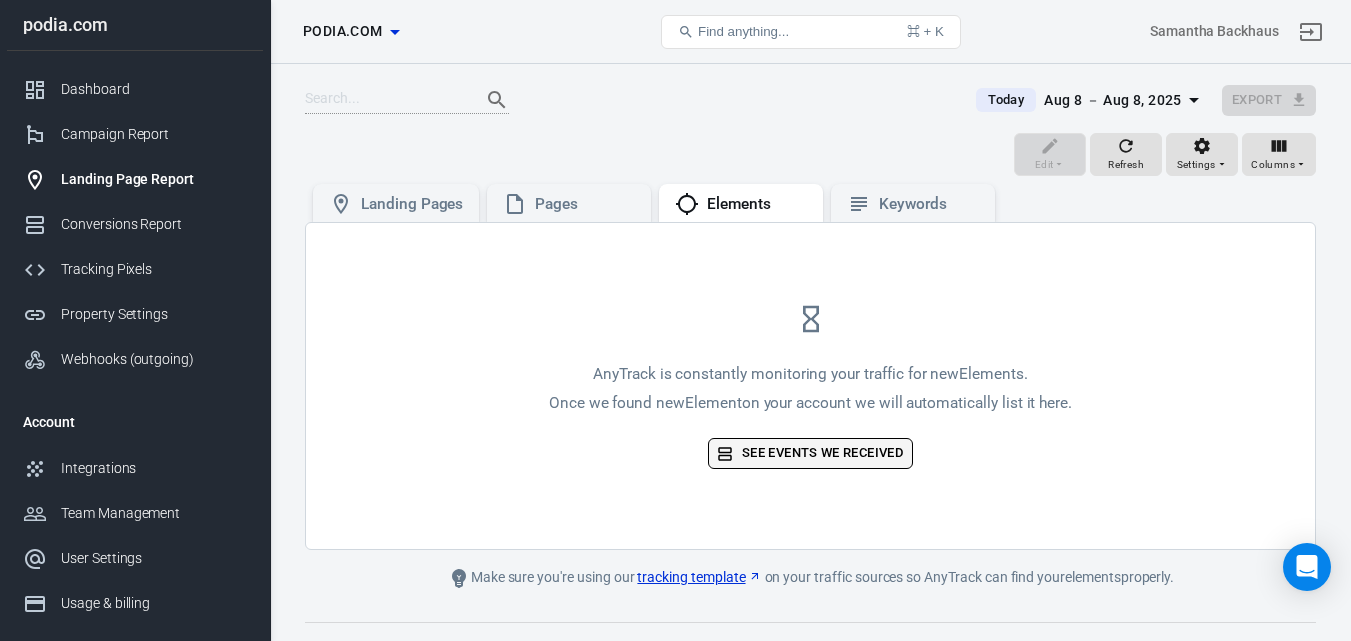 click on "AnyTrack is constantly monitoring your traffic for new  Elements . Once we found new  Element  on your account we will automatically list it here. See events we received" at bounding box center (810, 416) 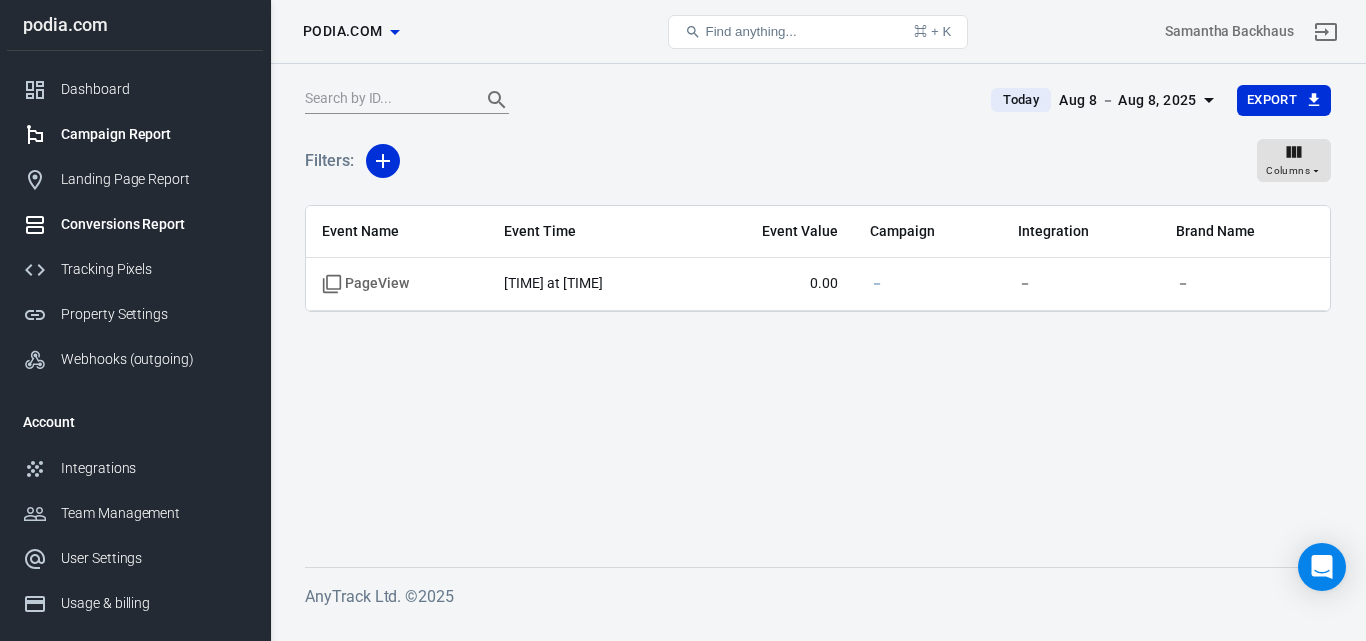 click on "Campaign Report" at bounding box center (135, 134) 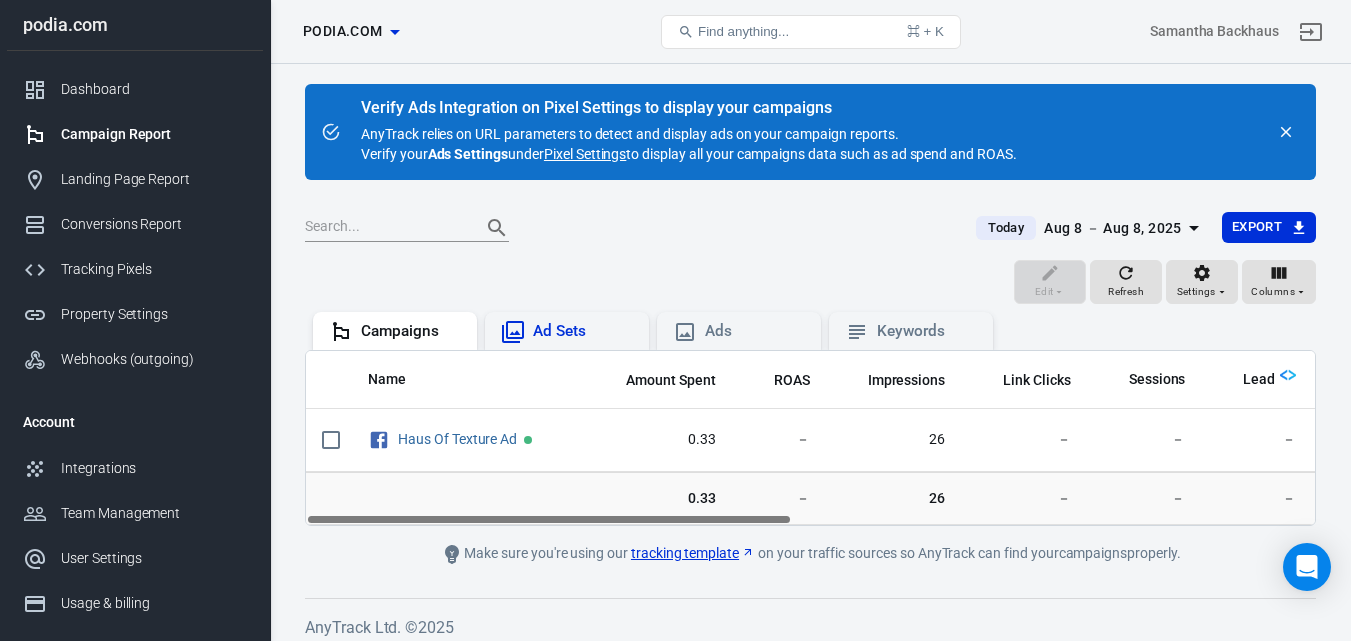 click on "Ad Sets" at bounding box center (583, 331) 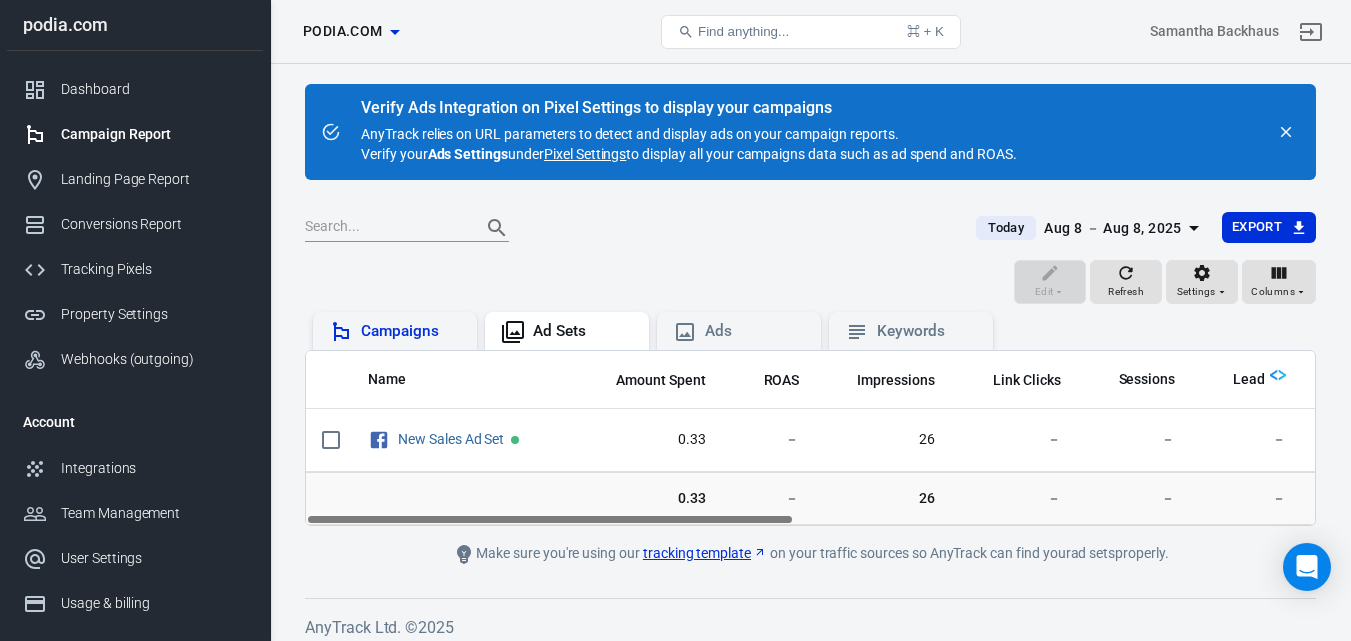 click on "Campaigns" at bounding box center [411, 331] 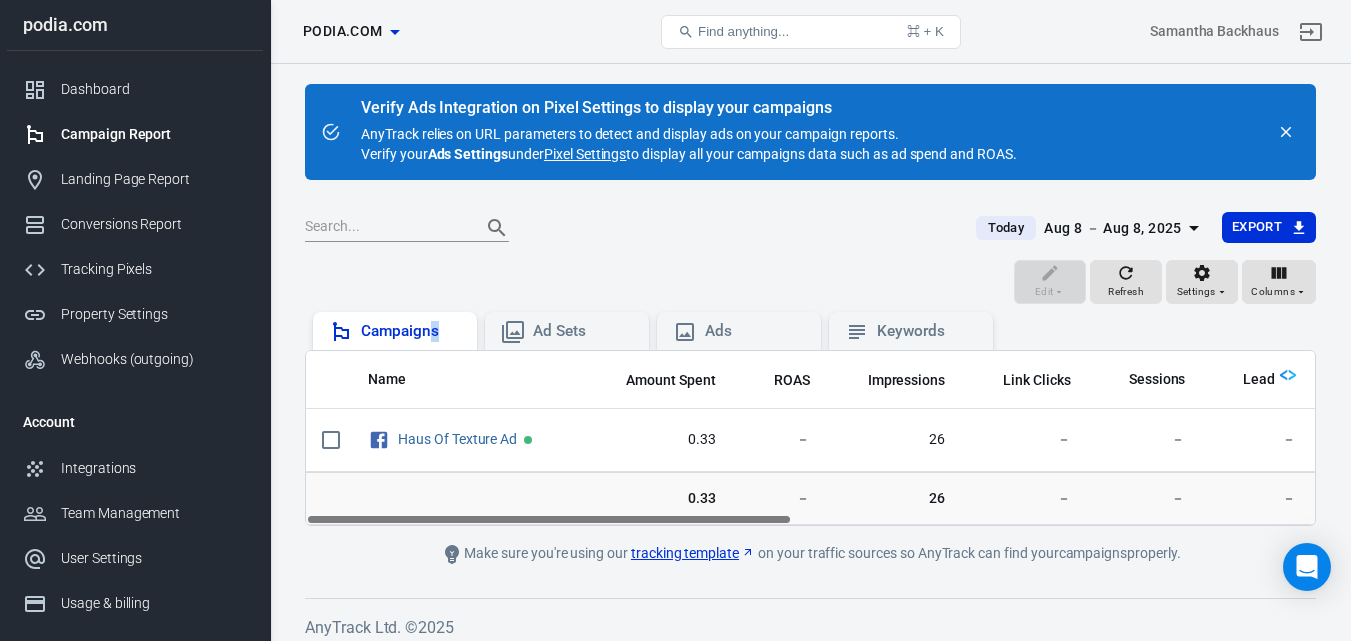 scroll, scrollTop: 11, scrollLeft: 0, axis: vertical 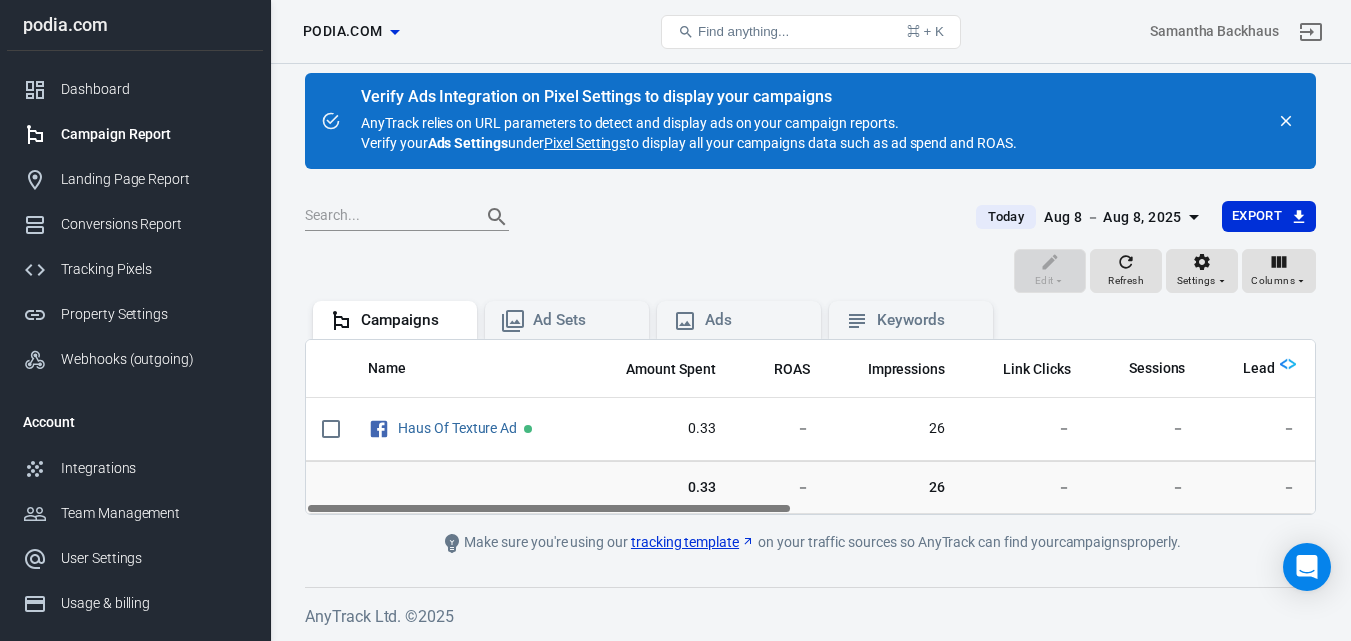 click on "Amount Spent" at bounding box center (658, 369) 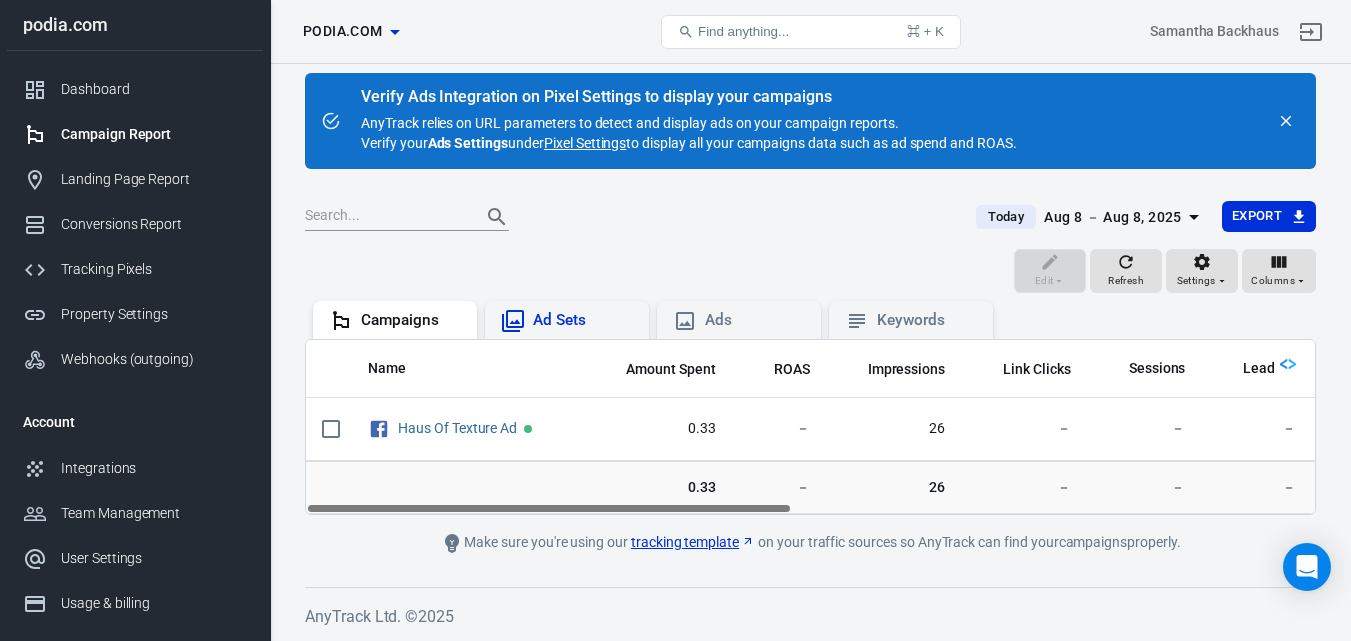 click on "Ad Sets" at bounding box center (567, 321) 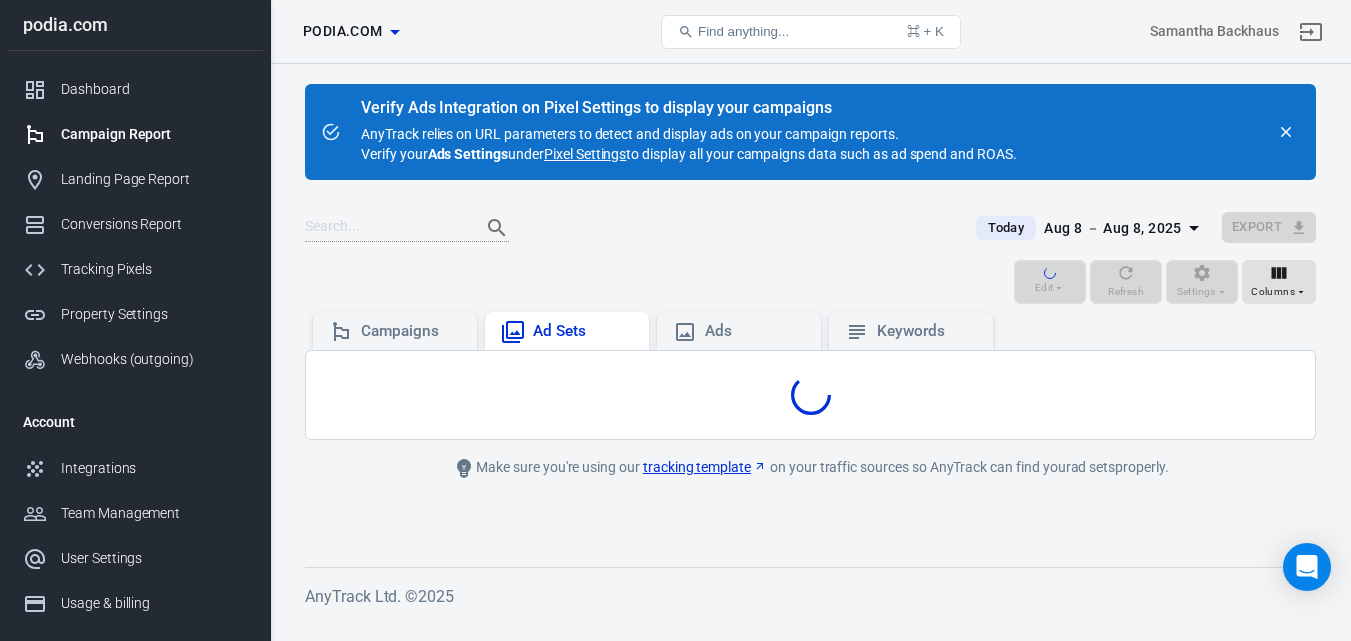scroll, scrollTop: 0, scrollLeft: 0, axis: both 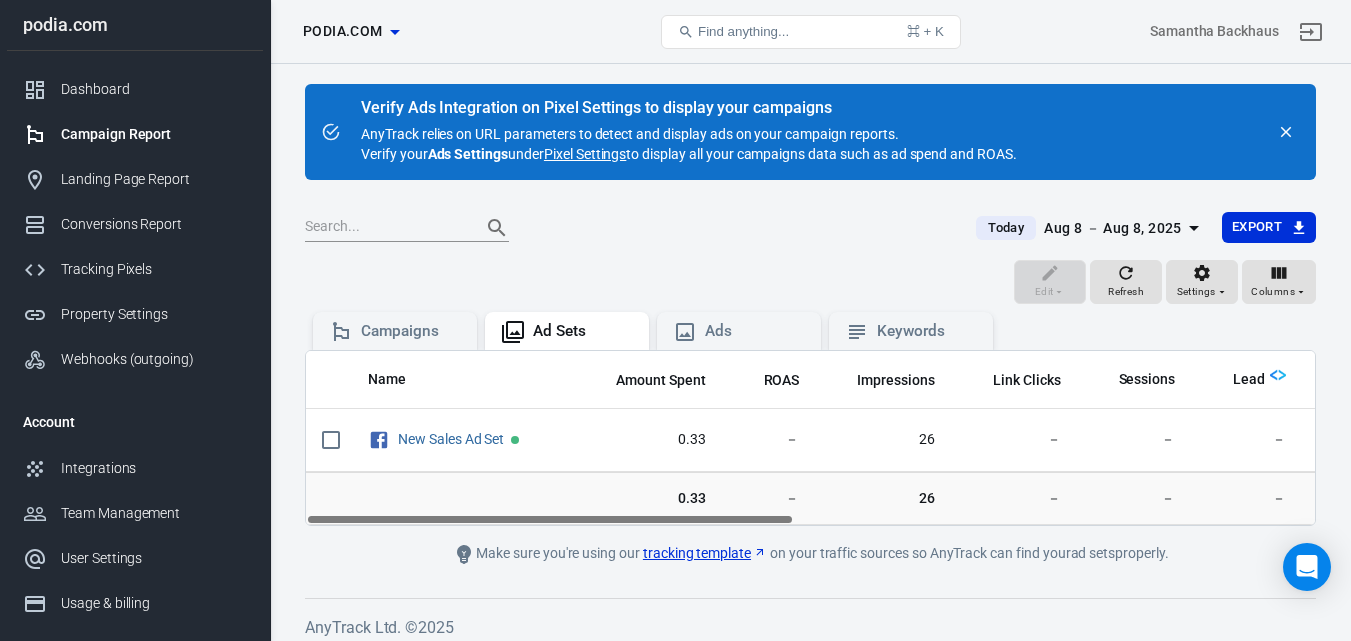 drag, startPoint x: 714, startPoint y: 519, endPoint x: 645, endPoint y: 546, distance: 74.094536 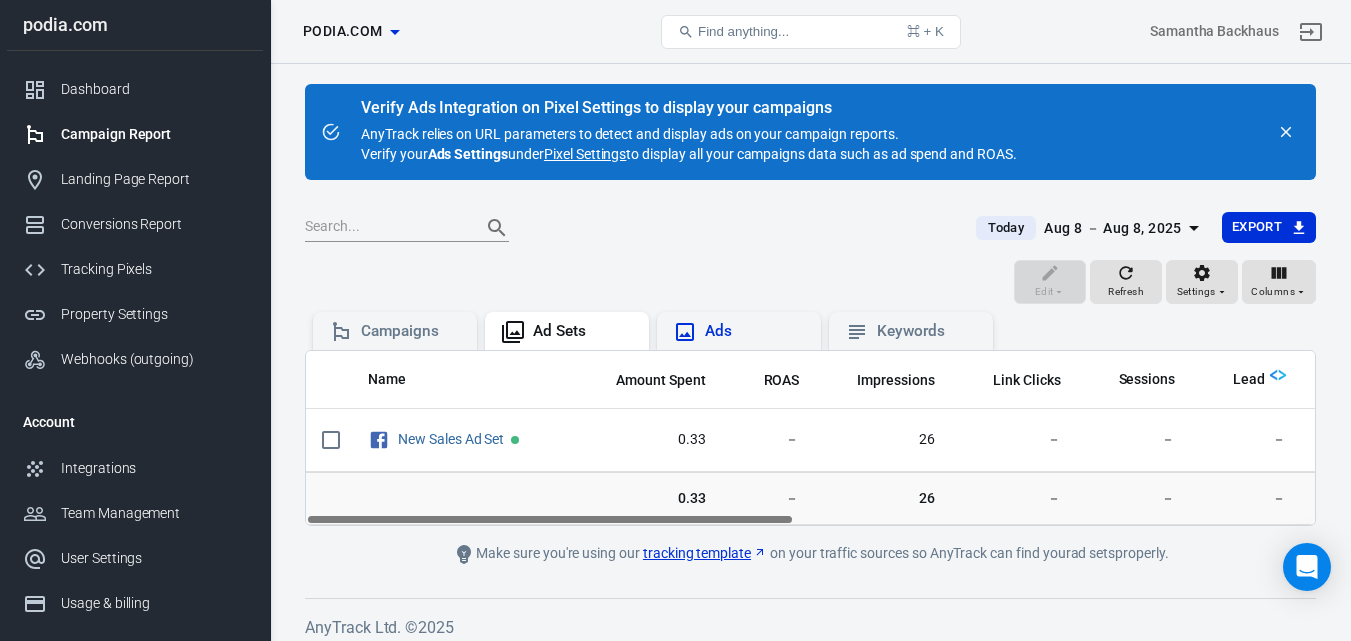 click on "Ads" at bounding box center [739, 331] 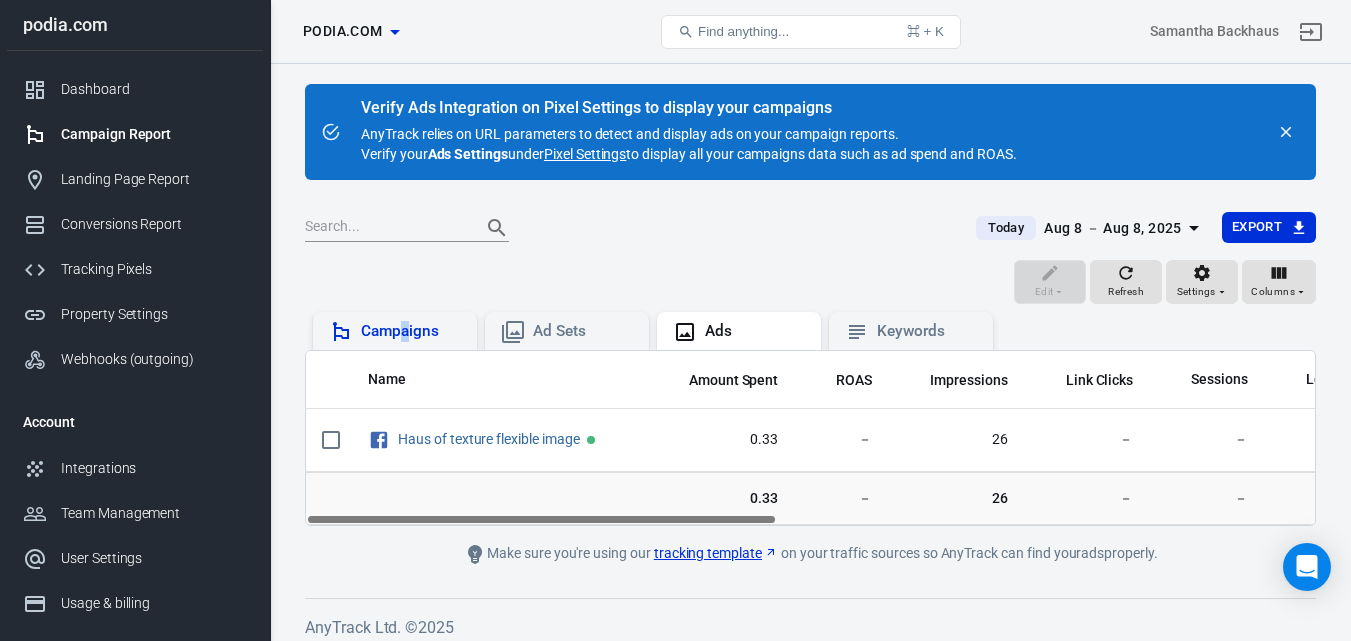 click on "Campaigns" at bounding box center (411, 331) 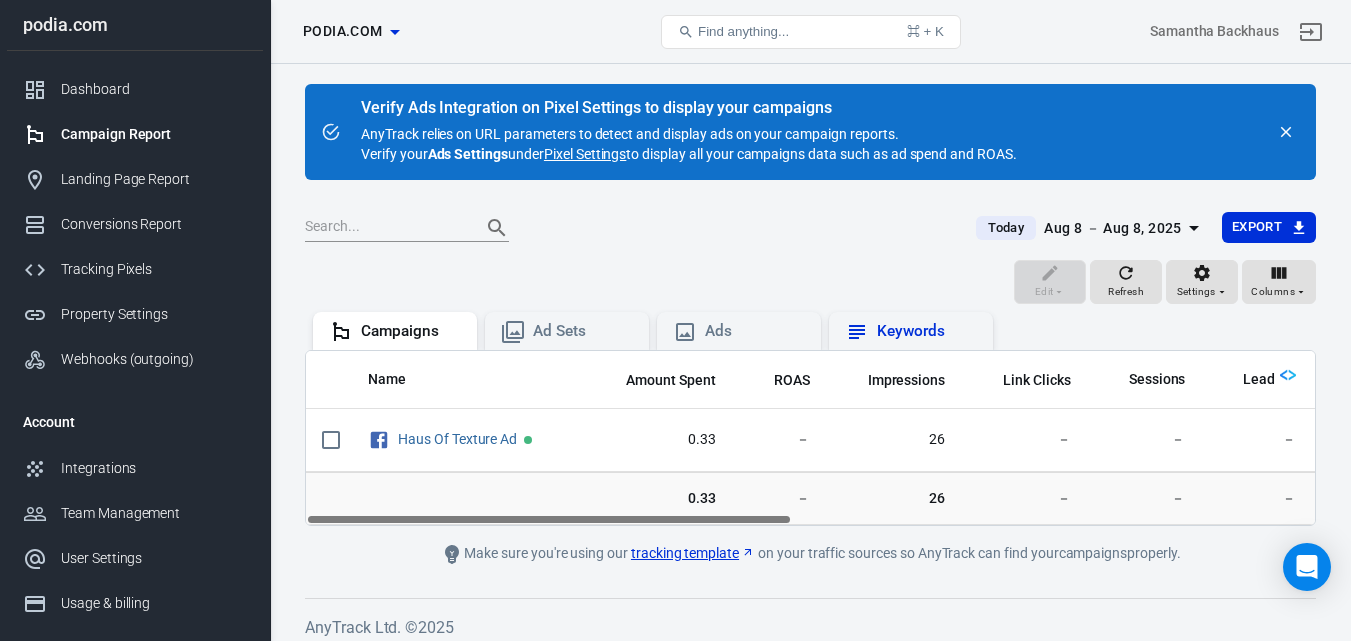 click on "Keywords" at bounding box center [911, 332] 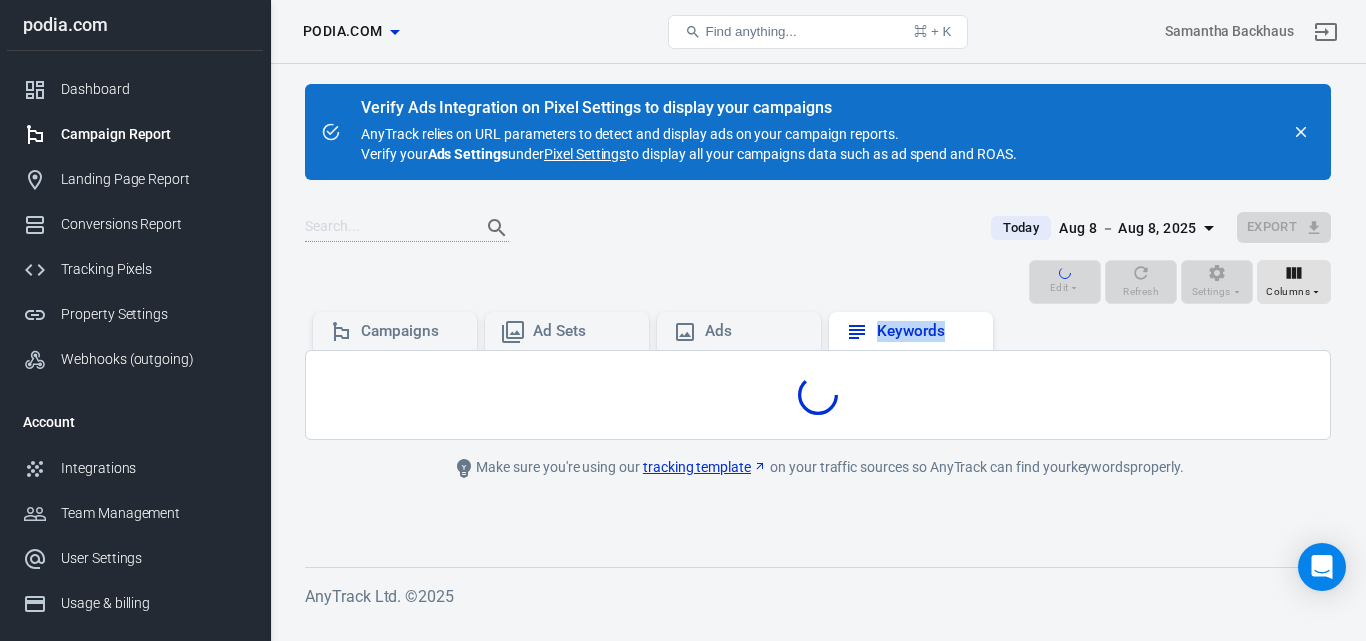 click on "Keywords" at bounding box center [911, 331] 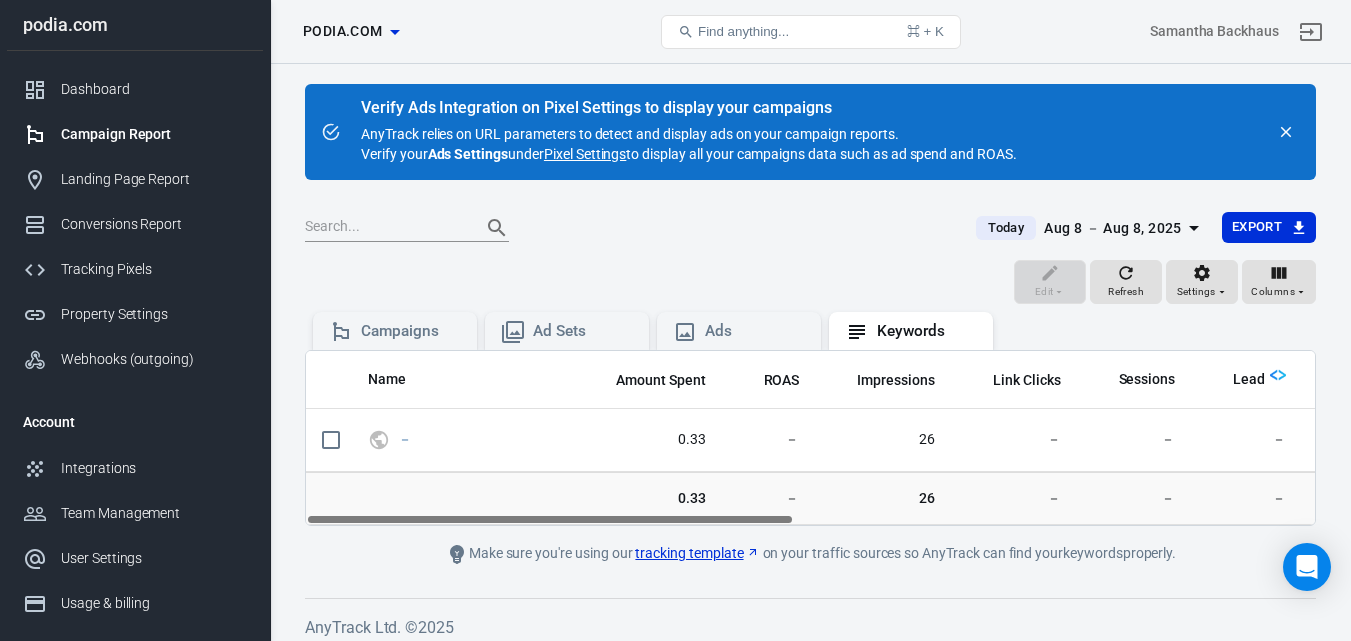 click on "Name" at bounding box center (463, 380) 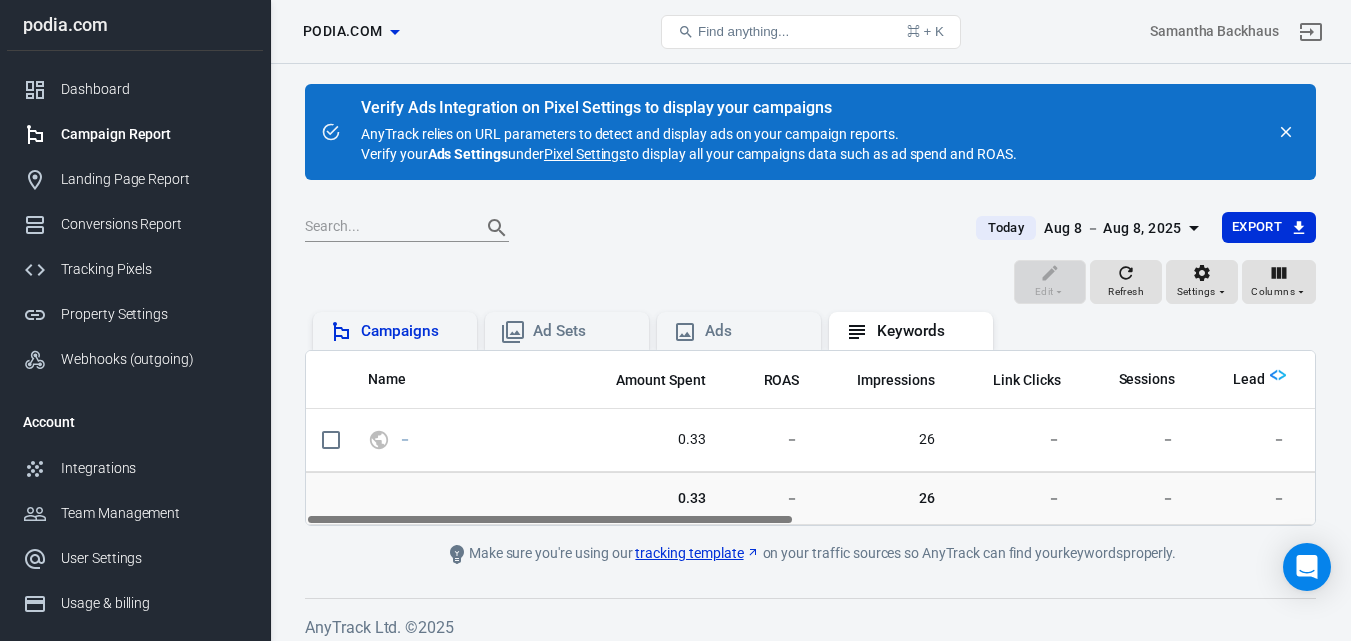 click on "Campaigns" at bounding box center [411, 331] 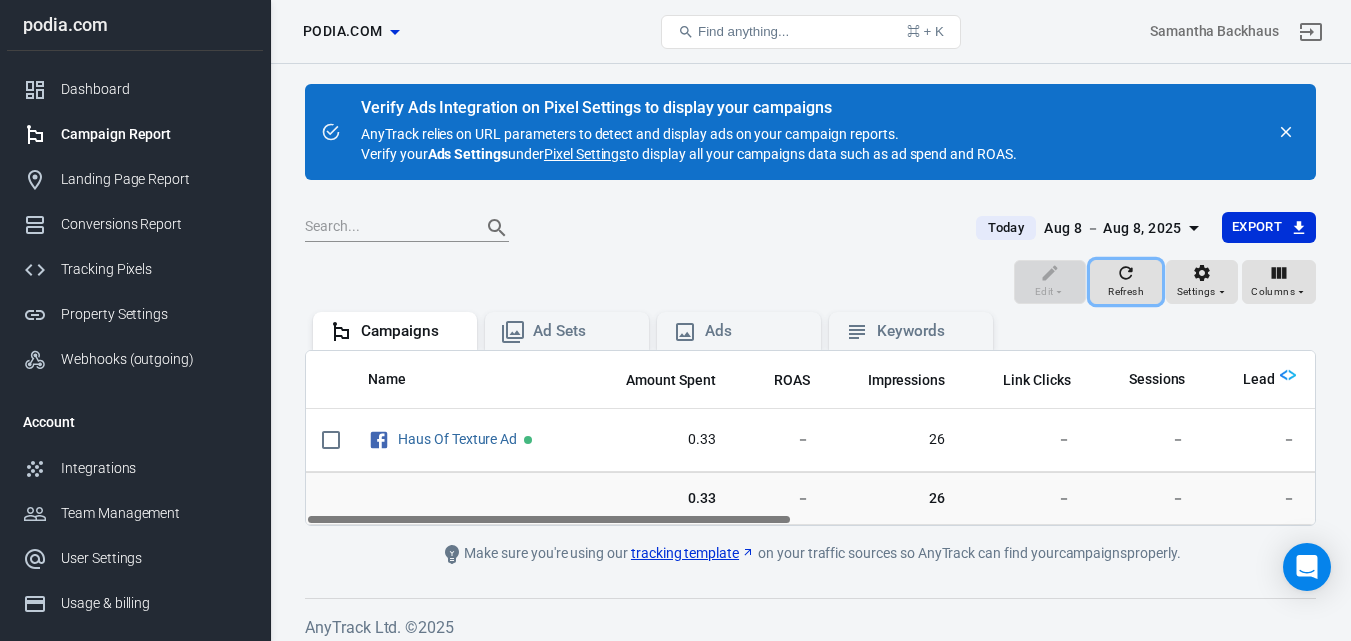 click on "Refresh" at bounding box center [1126, 282] 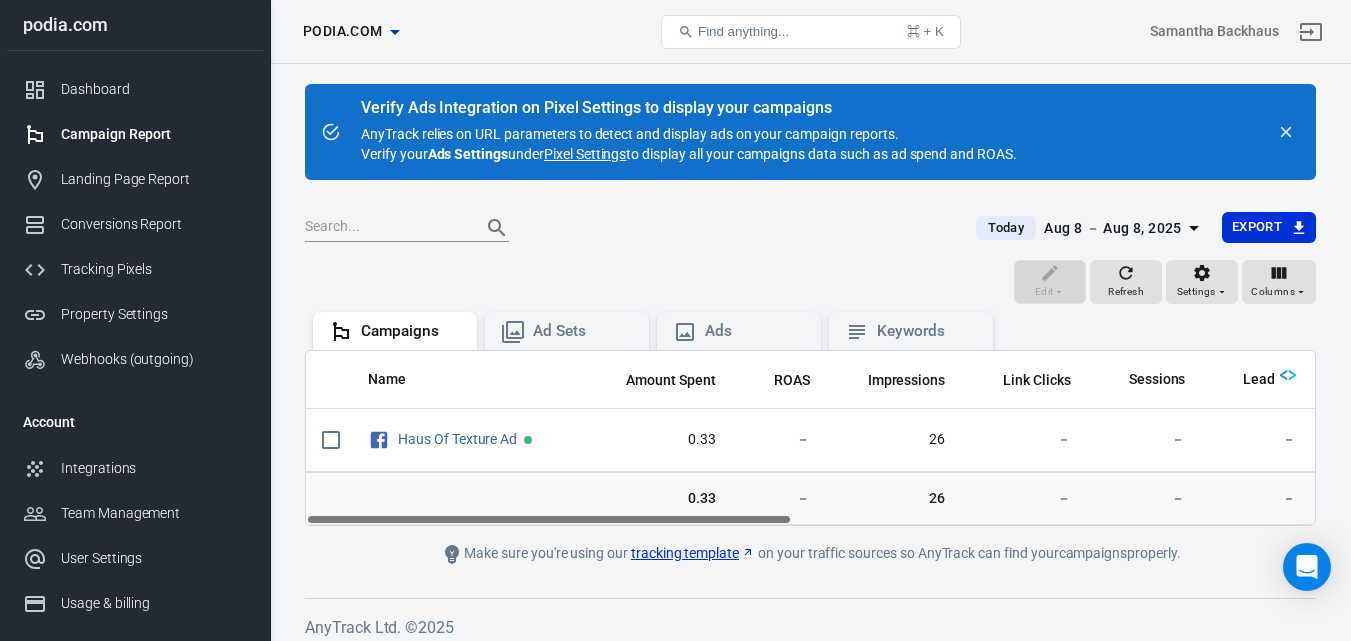 scroll, scrollTop: 0, scrollLeft: 0, axis: both 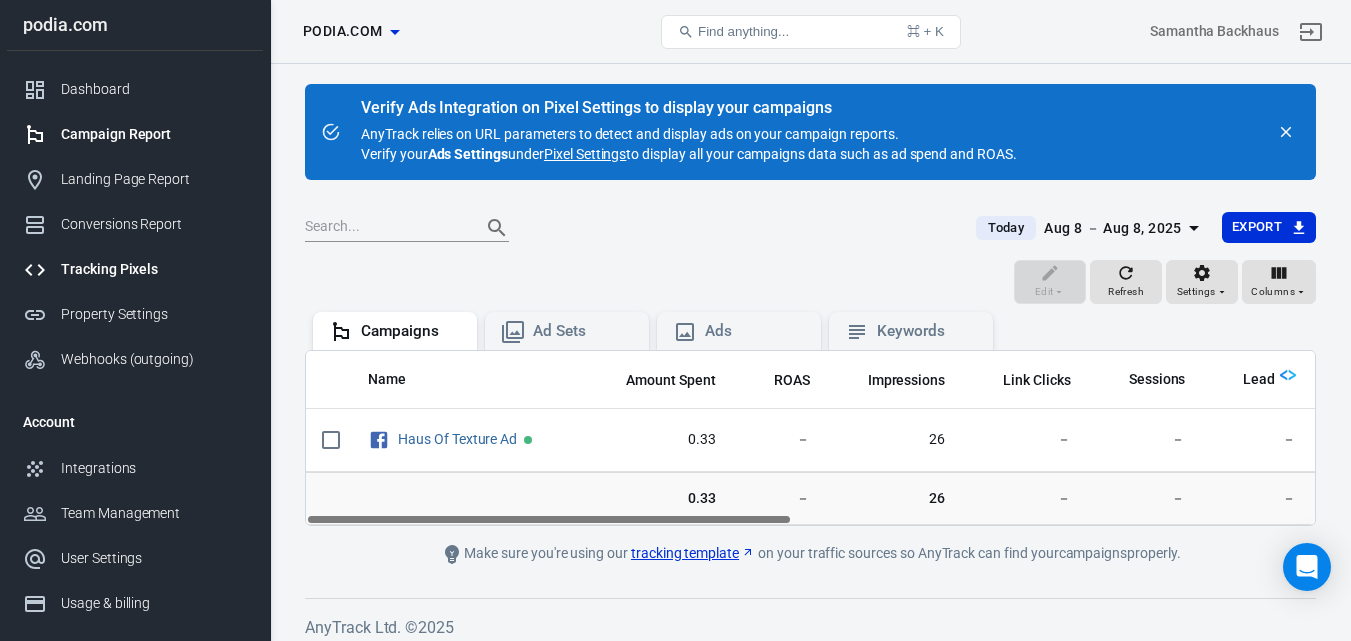 click on "Tracking Pixels" at bounding box center [154, 269] 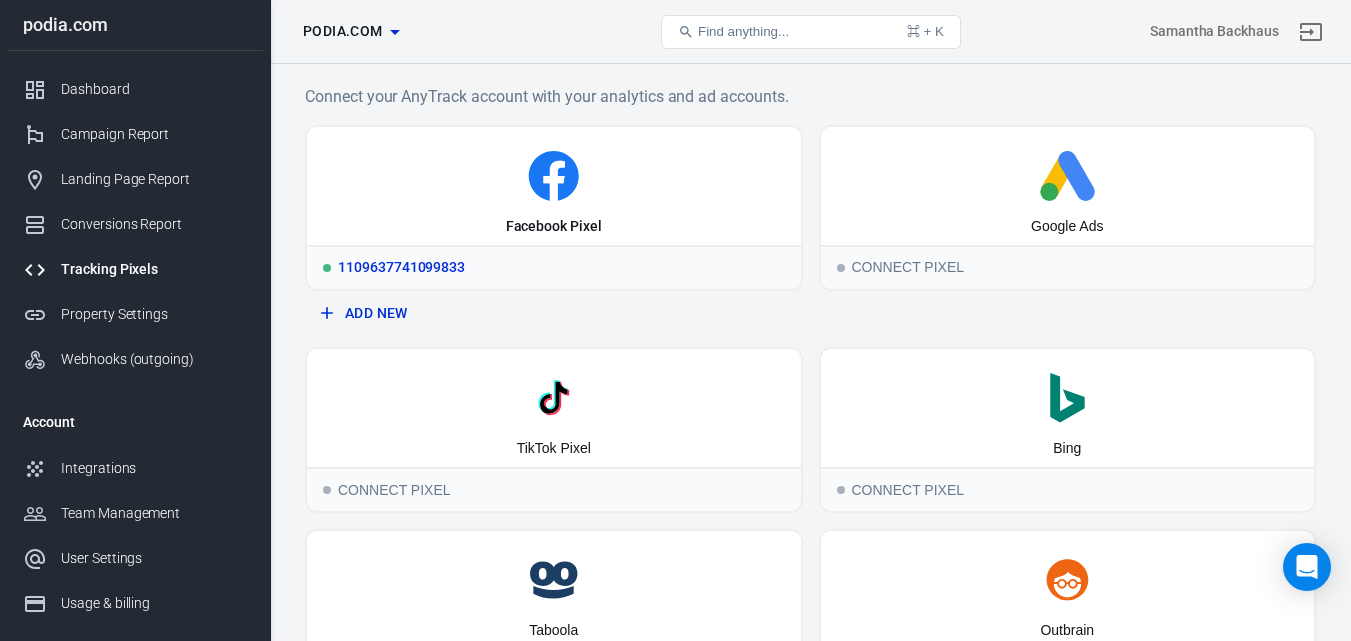 click 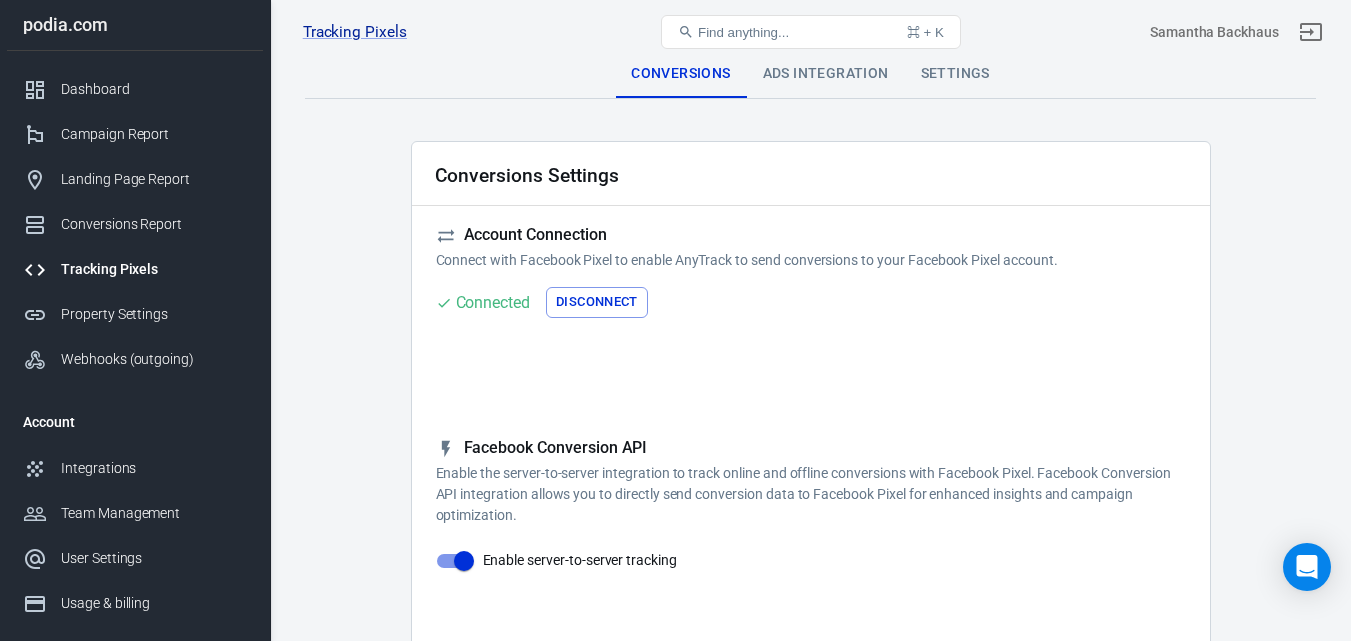 click on "Find anything... ⌘ + K" at bounding box center [811, 32] 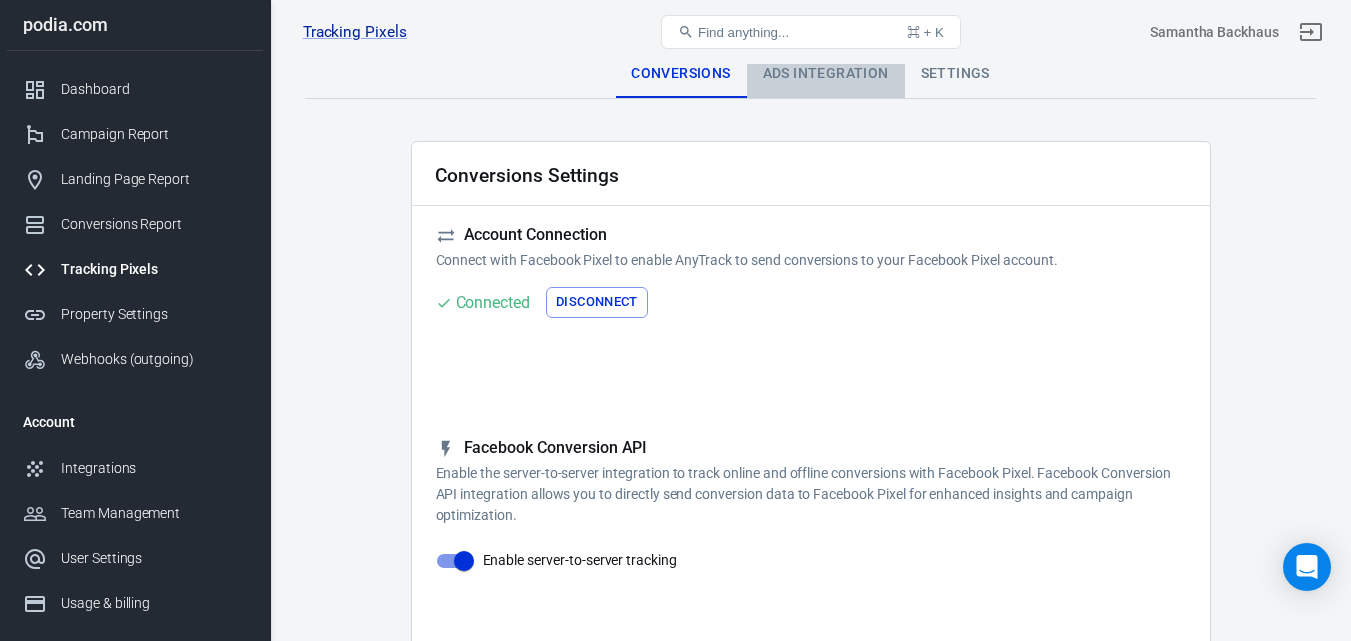 click on "Ads Integration" at bounding box center [826, 74] 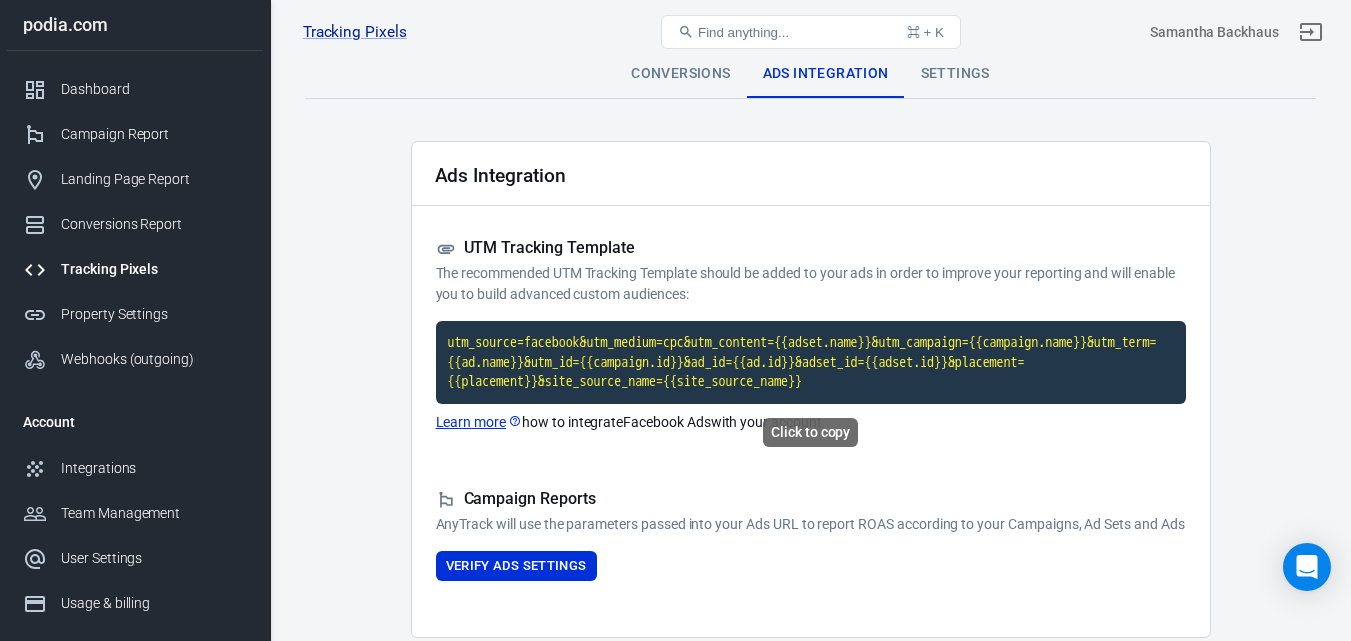 click on "utm_source=facebook&utm_medium=cpc&utm_content={{adset.name}}&utm_campaign={{campaign.name}}&utm_term={{ad.name}}&utm_id={{campaign.id}}&ad_id={{ad.id}}&adset_id={{adset.id}}&placement={{placement}}&site_source_name={{site_source_name}}" at bounding box center (811, 362) 